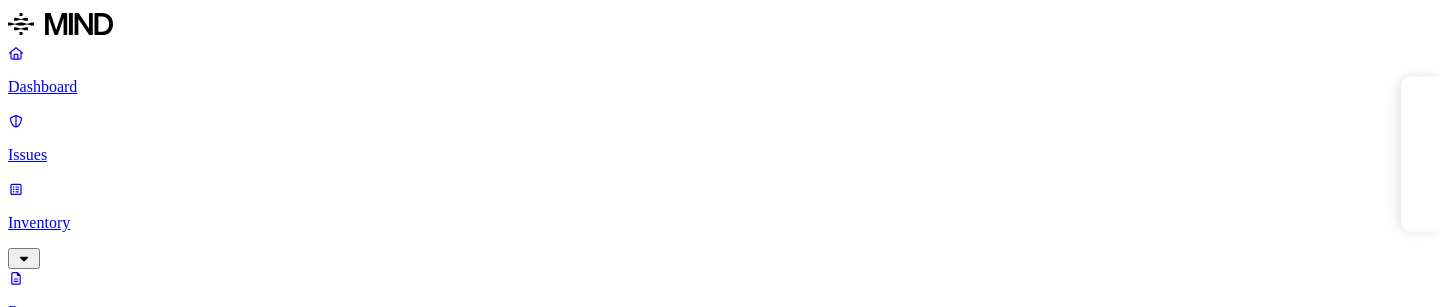 scroll, scrollTop: 0, scrollLeft: 0, axis: both 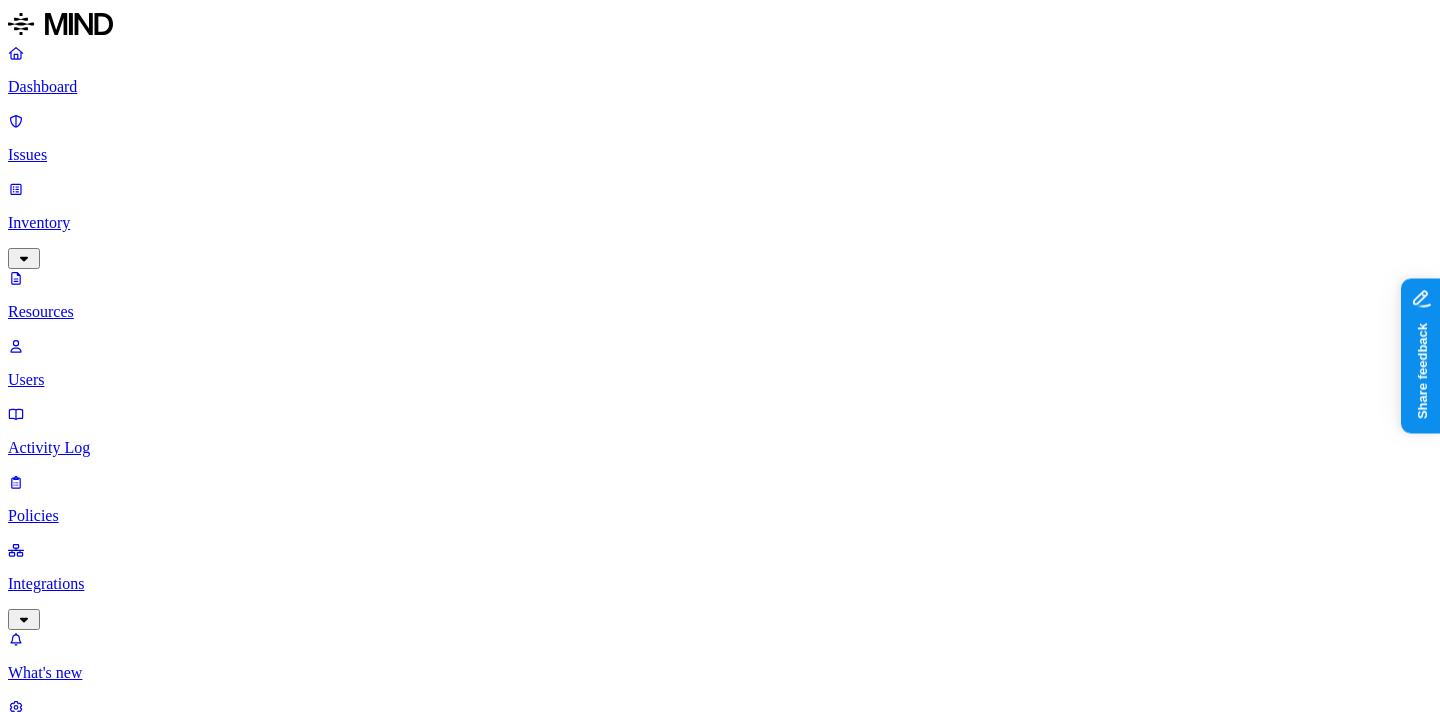 click on "Resources" at bounding box center [720, 1004] 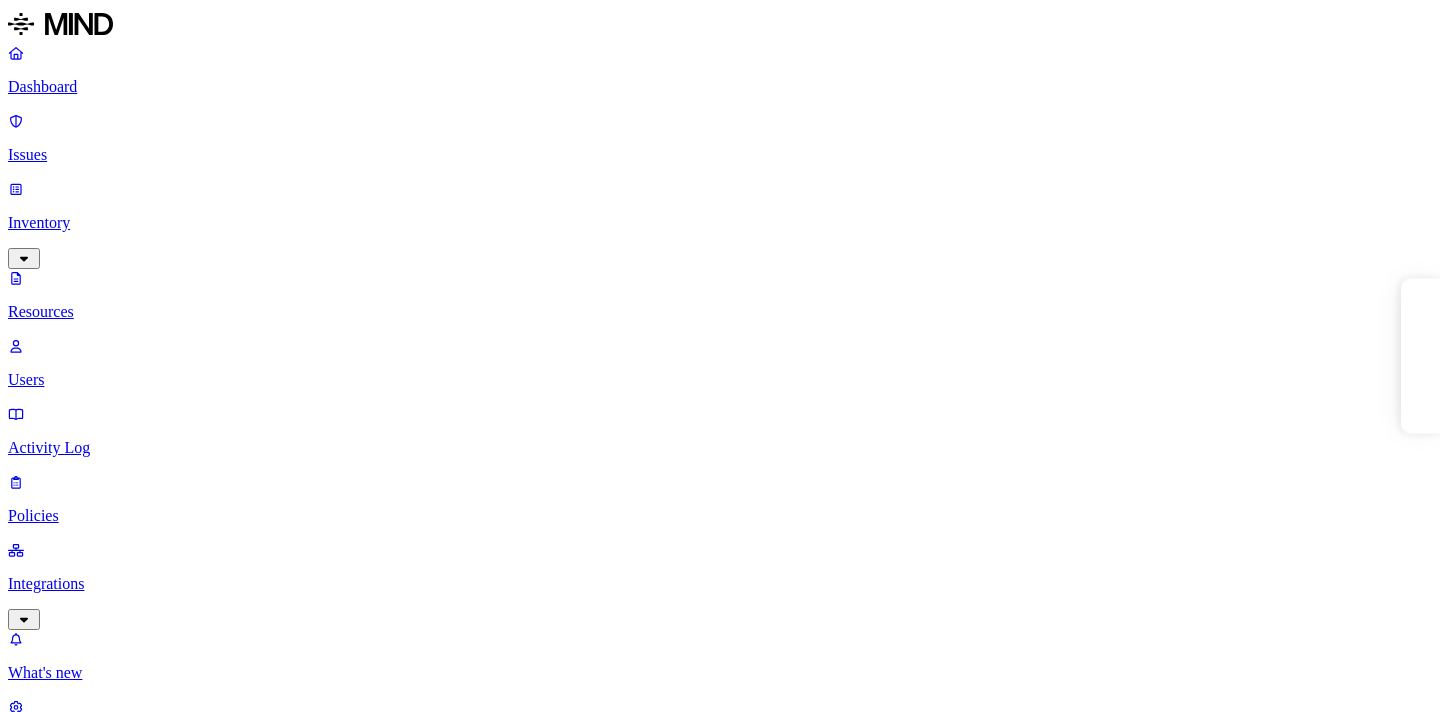 scroll, scrollTop: 0, scrollLeft: 0, axis: both 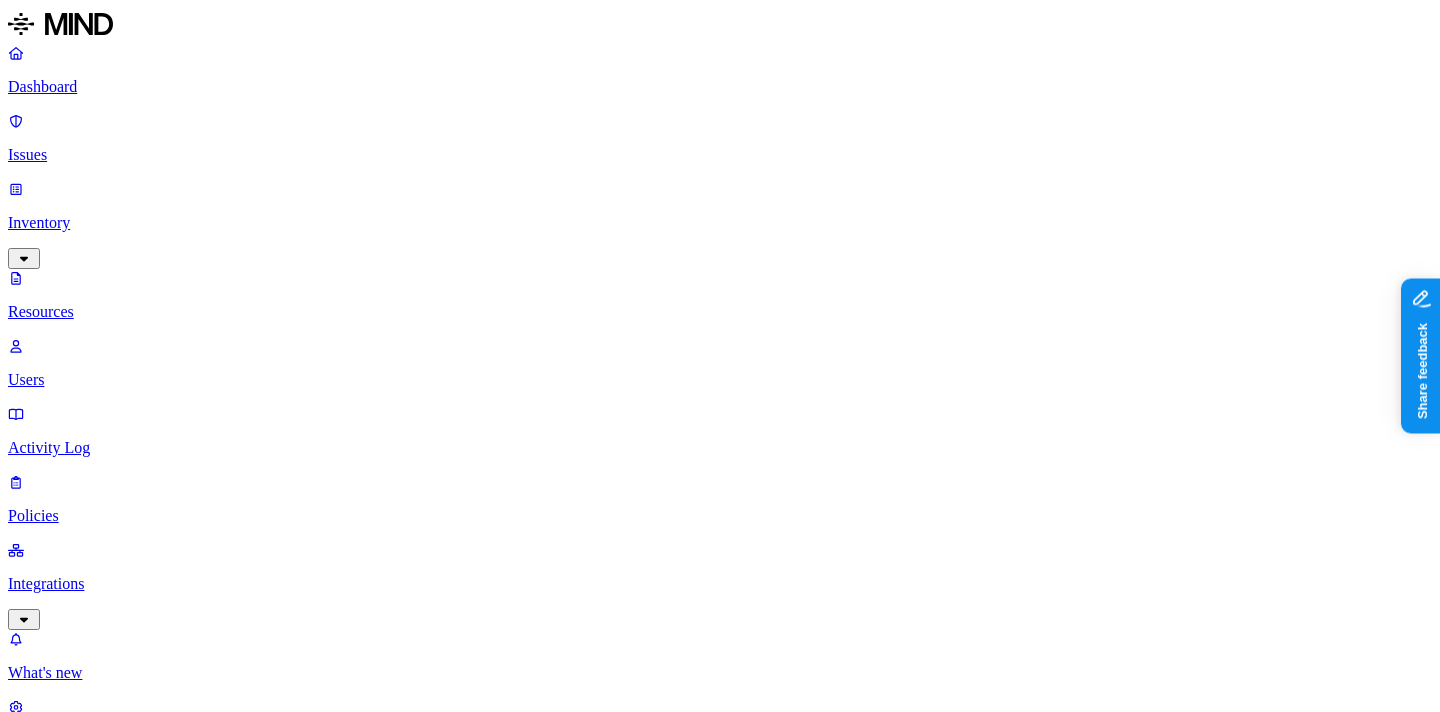 click on "–" at bounding box center (2792, 2801) 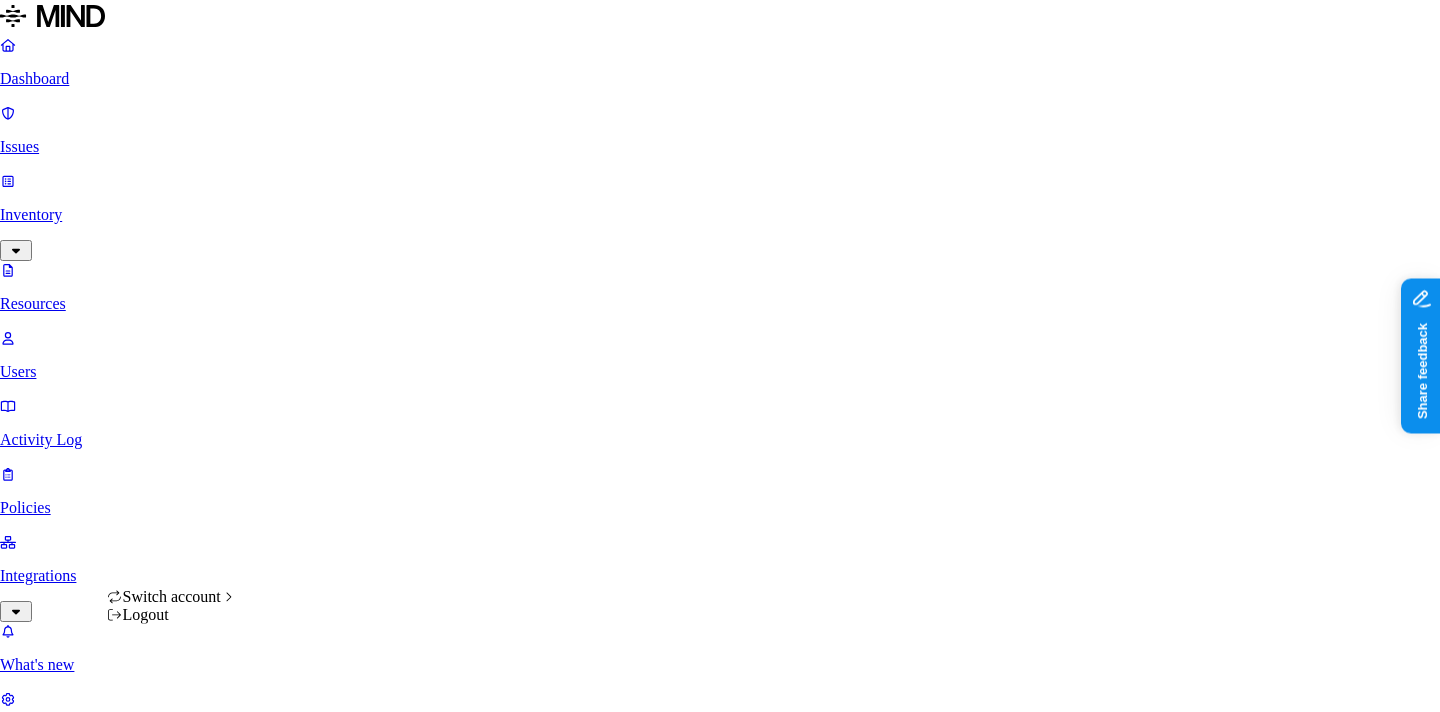 click on "Dashboard Issues Inventory Resources Users Activity Log Policies Integrations What's new 1 Settings Itai Schwartz Spirent Resources Kind File type Classification Category Data types :  CUI Access Last access Drive name Encrypted 2 Resources Kind Resource Classification Category Access Last access time Full path Vodafone - PROCUREMENT AGREEMENT (SHORT FORM) FOR THE PROCUREMENT OF NETWORK PRODUCTS - 2.6.2019 (2)[54].pdf Other 1 – Internal 1 Jul 15, 2025, 02:57 PM Mothibedi, Sechaba/Channel Partners Business Plans 2024 SC5500 12 03.11.02 (BBIG TX FPGA).zip Other 1 – Internal 4 Jul 5, 2025, 09:30 PM ViaviTransferSite/ENG/Common/Products/SR5500/3.11 Release/SC
Switch account Logout" at bounding box center (720, 2027) 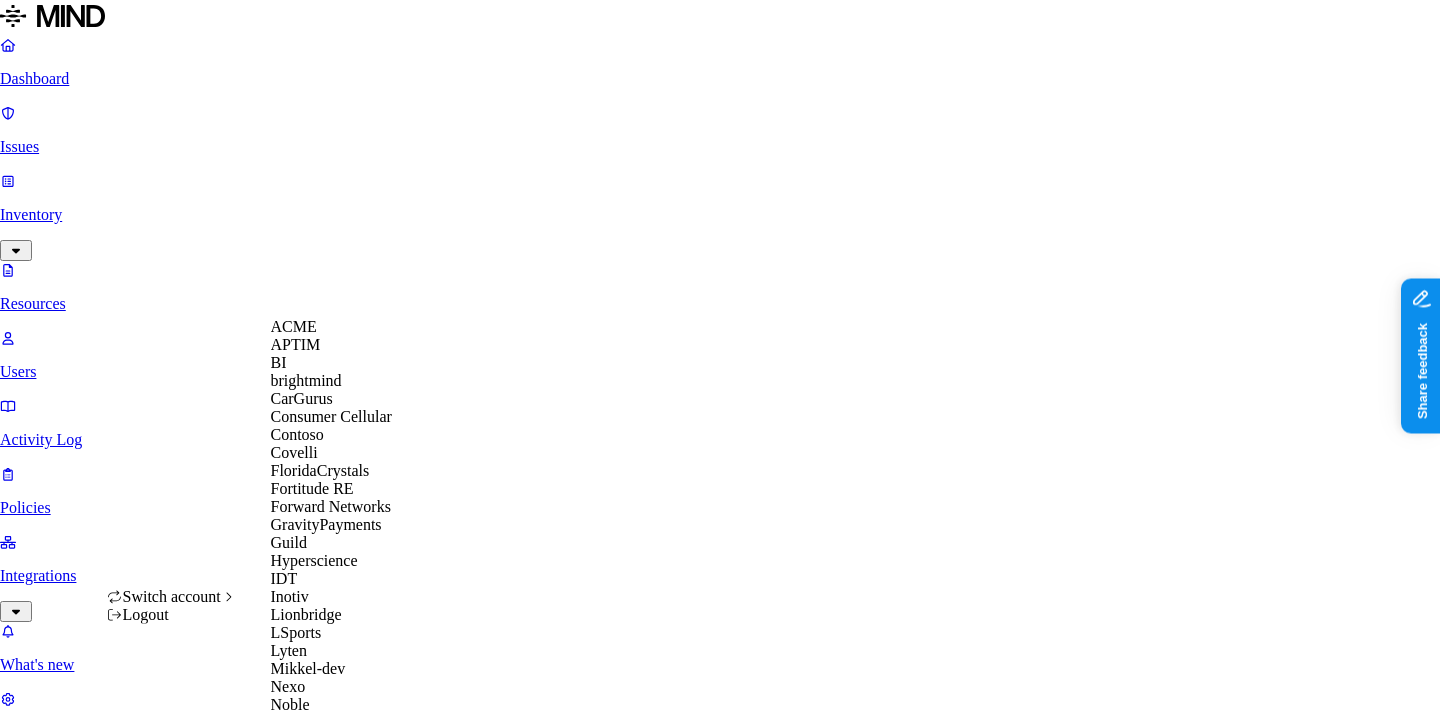 scroll, scrollTop: 956, scrollLeft: 0, axis: vertical 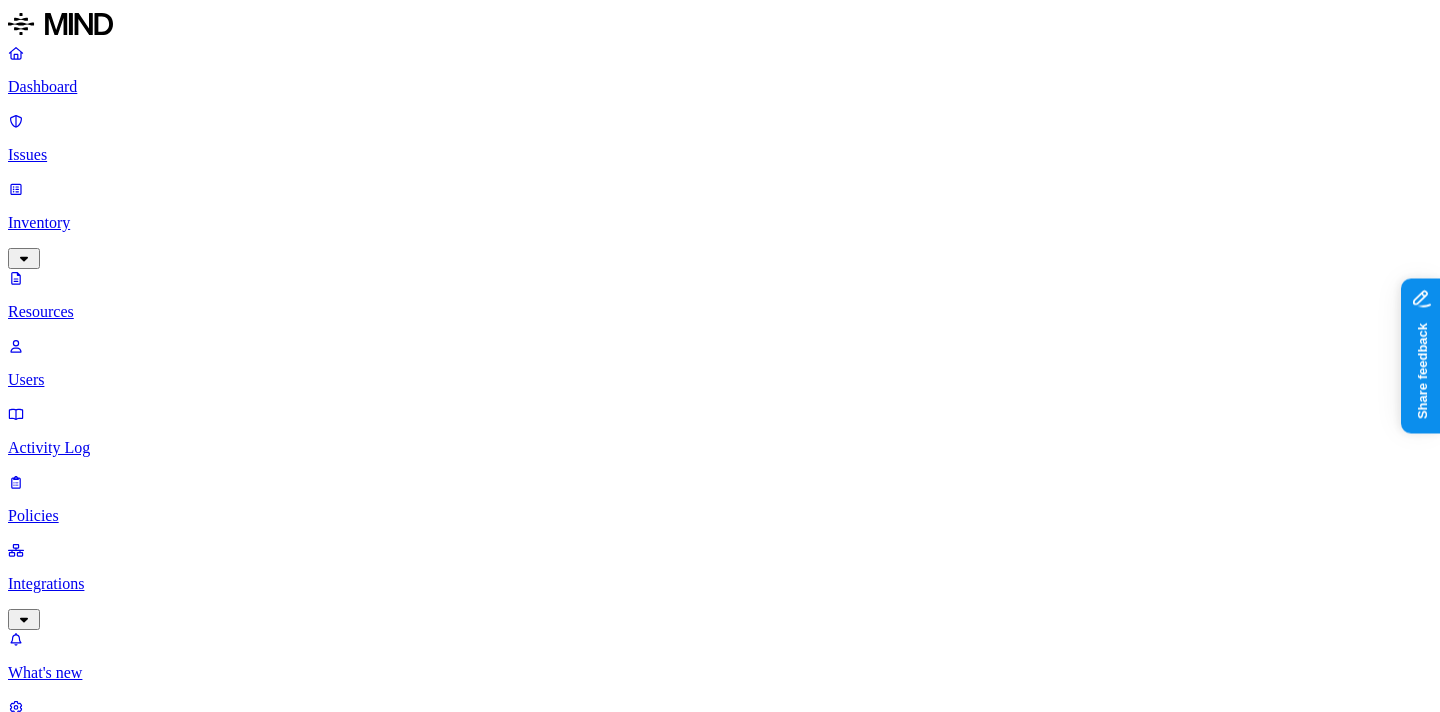 click on "Data types :  CUI" at bounding box center (69, 1153) 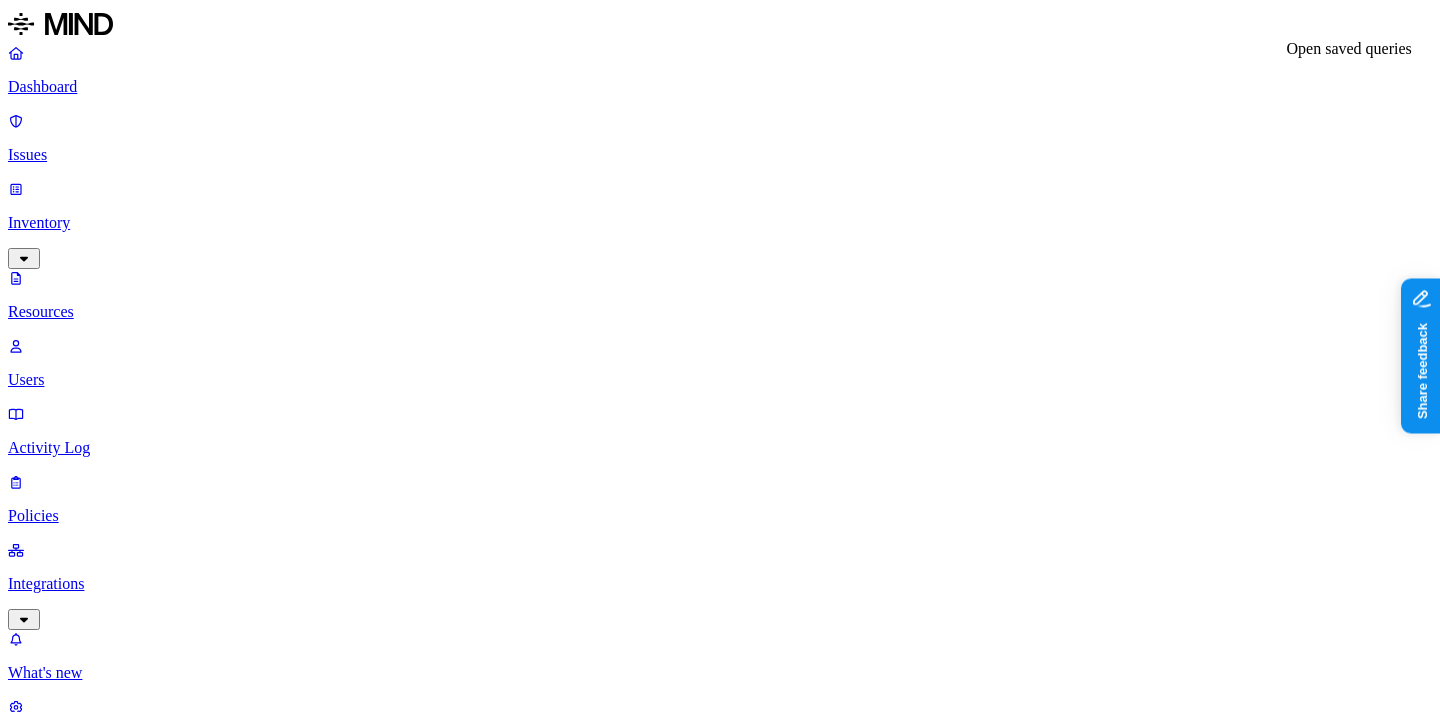 click on "Resources" at bounding box center (720, 1004) 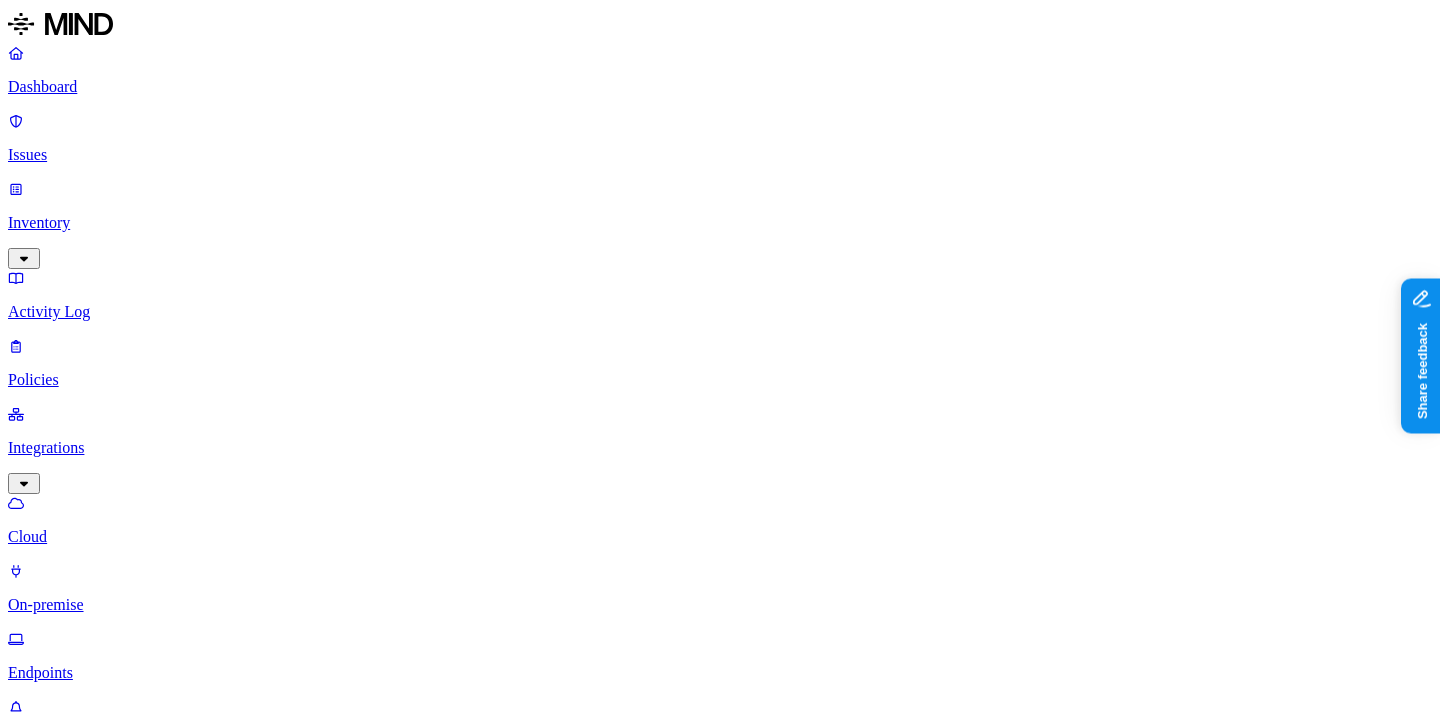 scroll, scrollTop: 0, scrollLeft: 0, axis: both 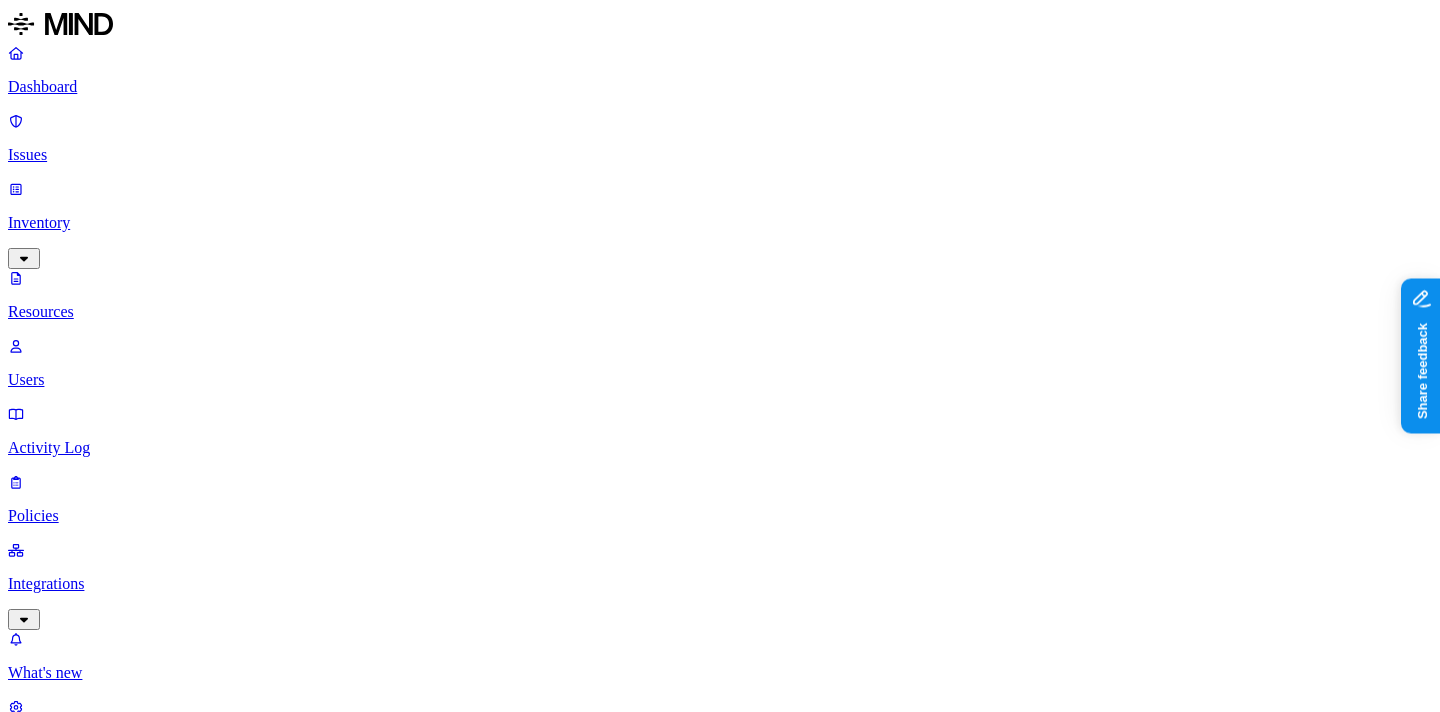 click on "Resources" at bounding box center [720, 295] 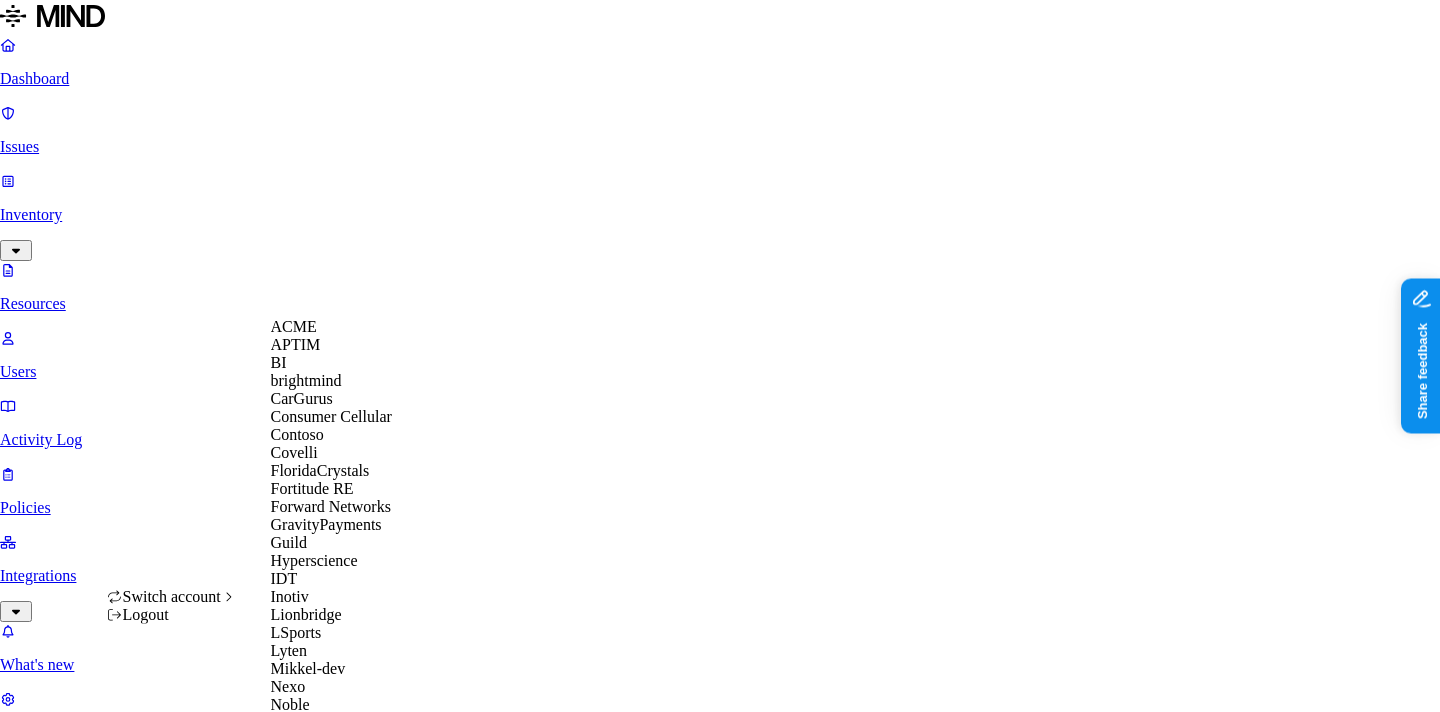 scroll, scrollTop: 956, scrollLeft: 0, axis: vertical 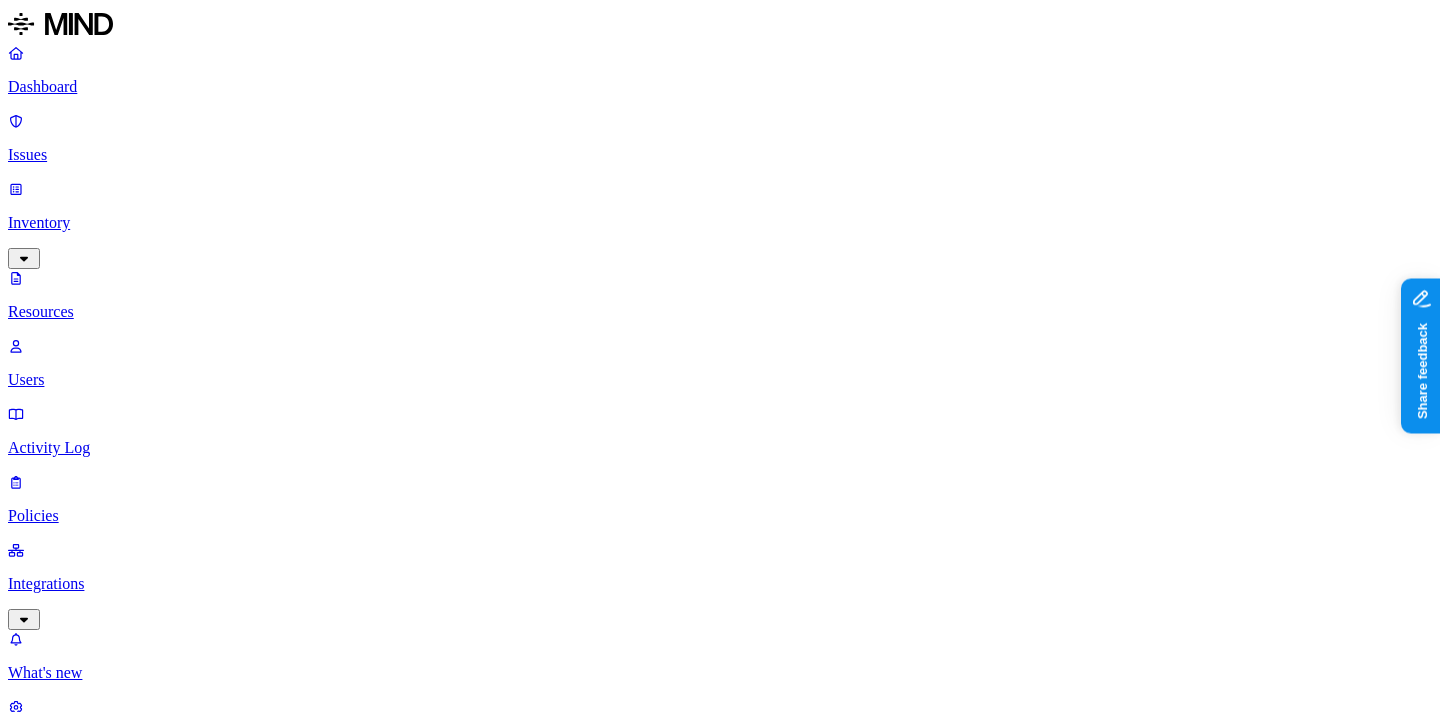 click on "Category" at bounding box center (43, 1132) 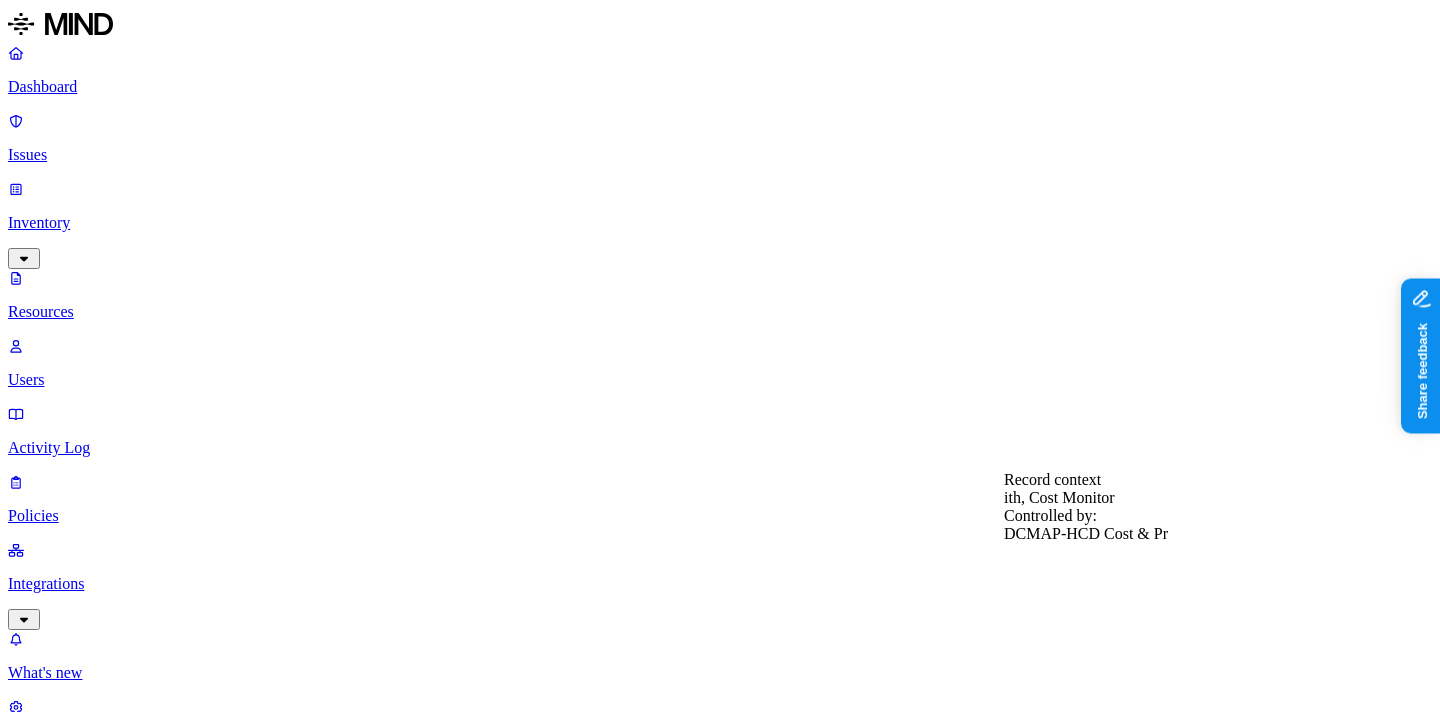 type 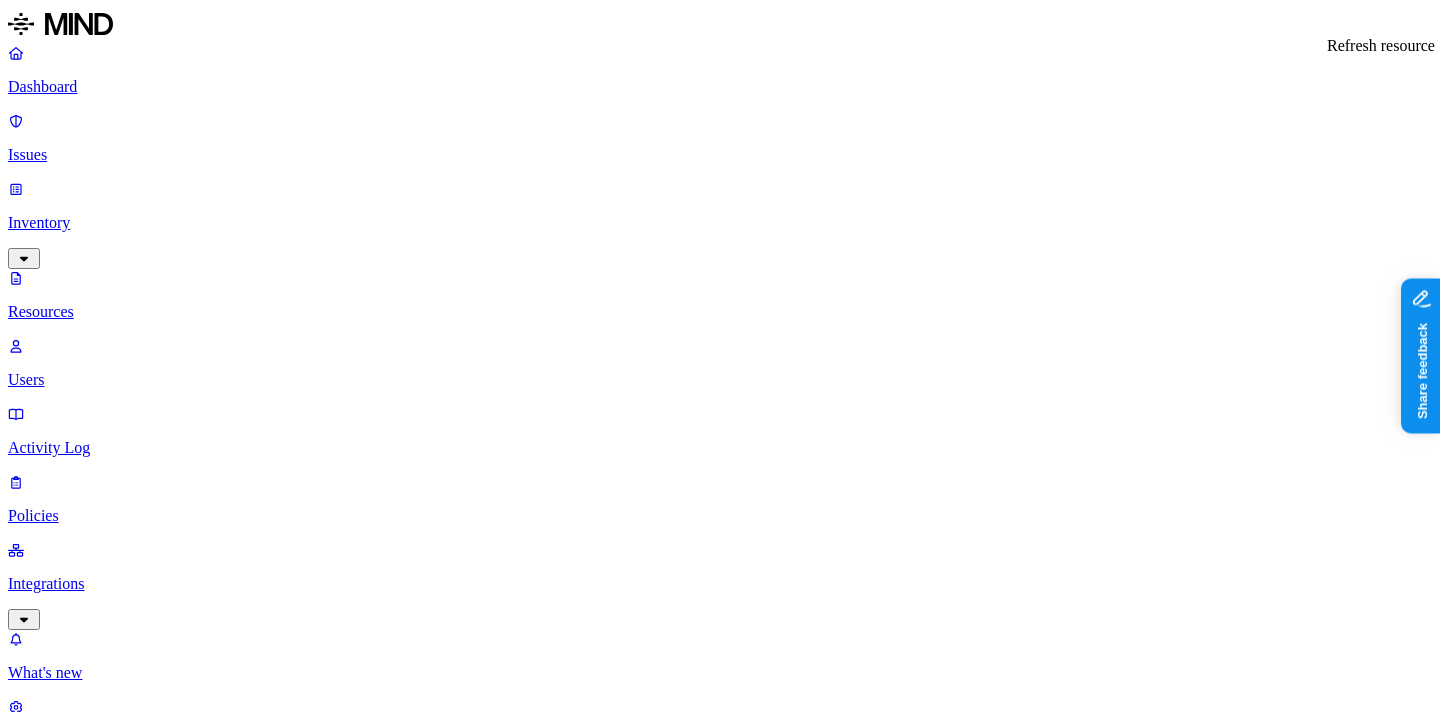 click at bounding box center [63, 7893] 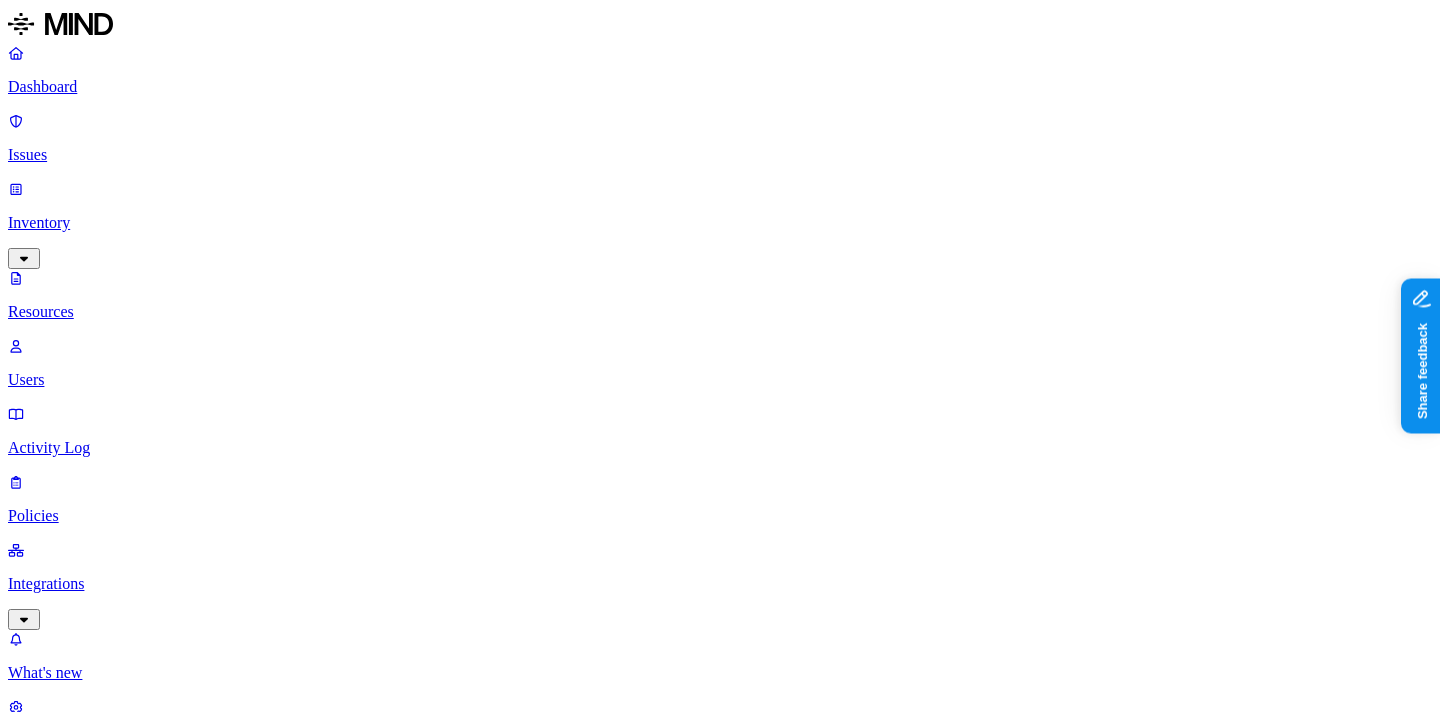 click on "Dashboard Issues Inventory Resources Users Activity Log Policies Integrations What's new 1 Settings Itai Schwartz APTIM Resources Kind File type Classification Category Data types : CUI Access Last access Drive name Encrypted 870 Resources Kind Resource Classification Category Access Last access time Full path Contracting Items_ER[YEAR]-[NUMBER].pdf PII / PHI [NUMBER] Other 1 – Internal [NUMBER] [MONTH] [DAY], [YEAR], [TIME] [LASTNAME], [FIRSTNAME]/Desktop Estructura para base BI.xlsx Other 1 – [DOMAIN] [DOMAIN] [DOMAIN] [DOMAIN] [DOMAIN] Internal [NUMBER] [MONTH] [DAY], [YEAR], [TIME] [LASTNAME] [LASTNAME], [FIRSTNAME]/LIMPU_Cloud/1. GESTION/3. ANALISIS DE INFORMACION/DASHBOARD - TRACKING/DASHBOARD DIARIOS/[MONTH].[DAY].[YEAR] 20 CS_CAW_NOV[YEAR]_CUI (1).xlsx Other 1 – Internal [NUMBER] [MONTH] [DAY], [YEAR], [TIME] [LASTNAME], [FIRSTNAME]/Documents/_USAF/AE Next/Shaw/Award (Attachment 1) LANT GCCMAC TTX Scenarios.pptx PII / PHI [NUMBER] Other 1 – Internal [NUMBER] [MONTH] [DAY], [YEAR], [TIME] [LASTNAME], [FIRSTNAME]/Desktop/NAVFAC GCC/WARP [YEAR] [NUMBER] Other" at bounding box center (720, 4638) 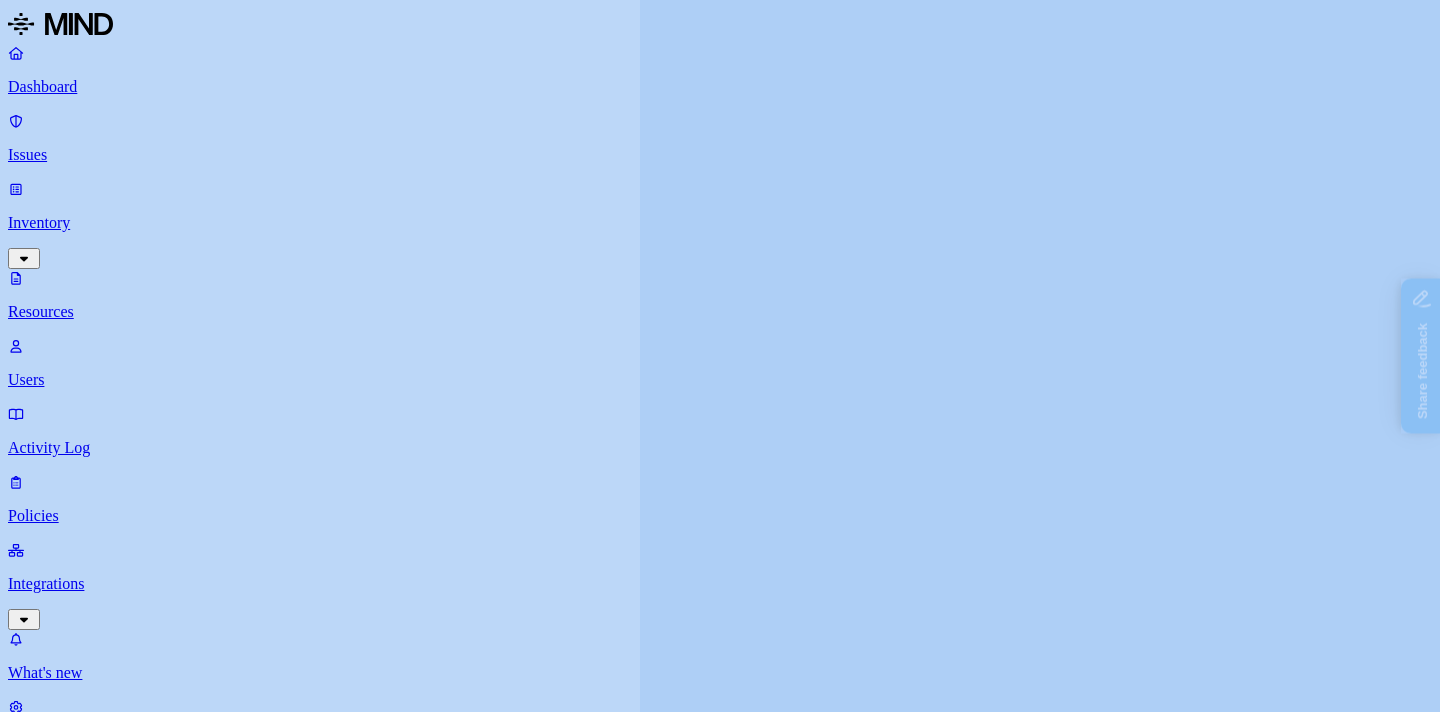 click on "Refresh requested successfully" at bounding box center [720, 7645] 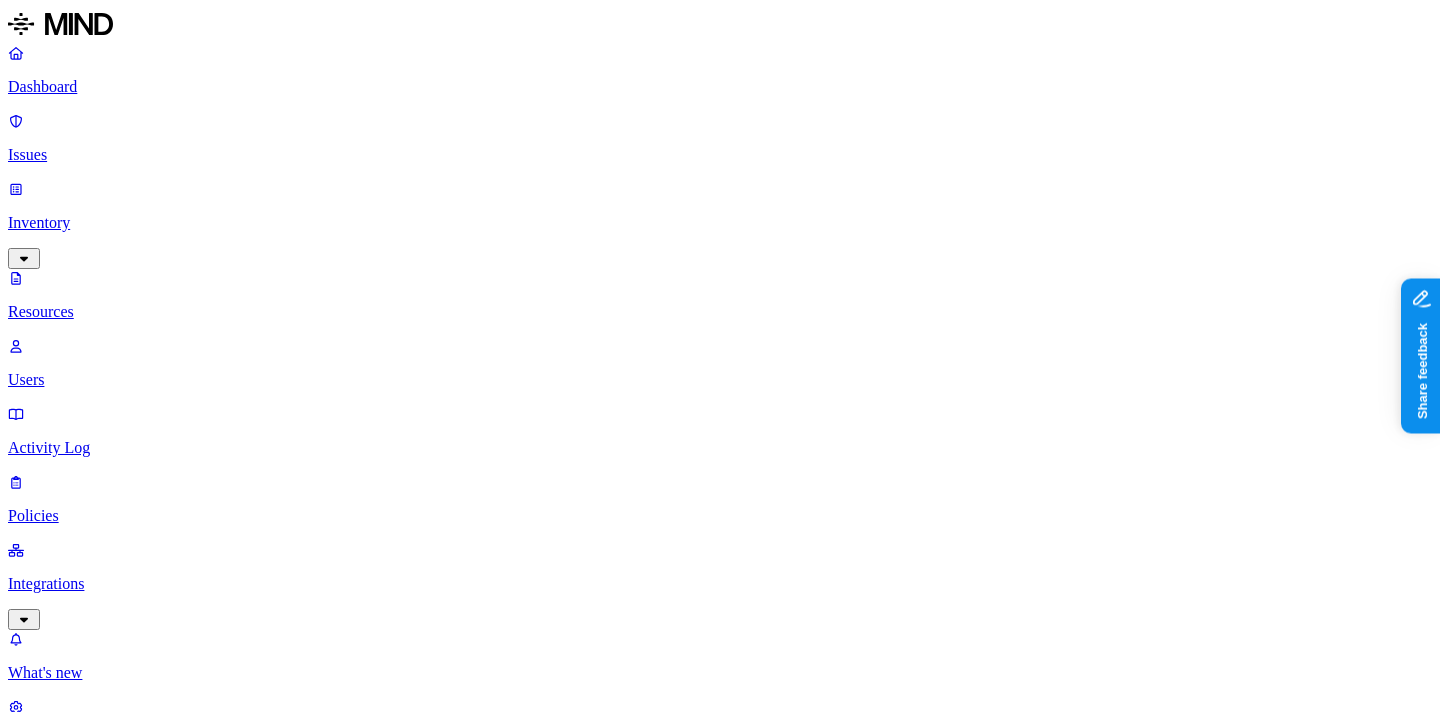 click on "Refresh requested successfully" at bounding box center [720, 7645] 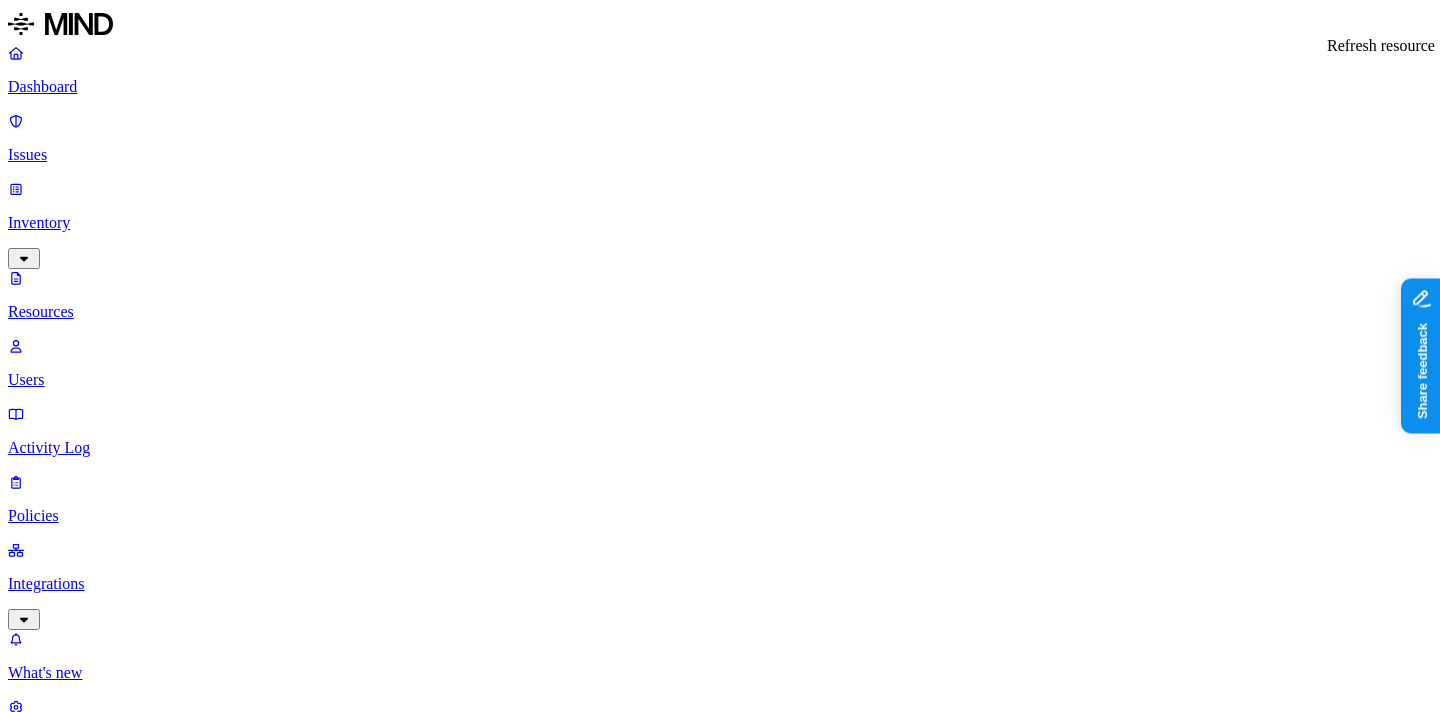 click at bounding box center [63, 7806] 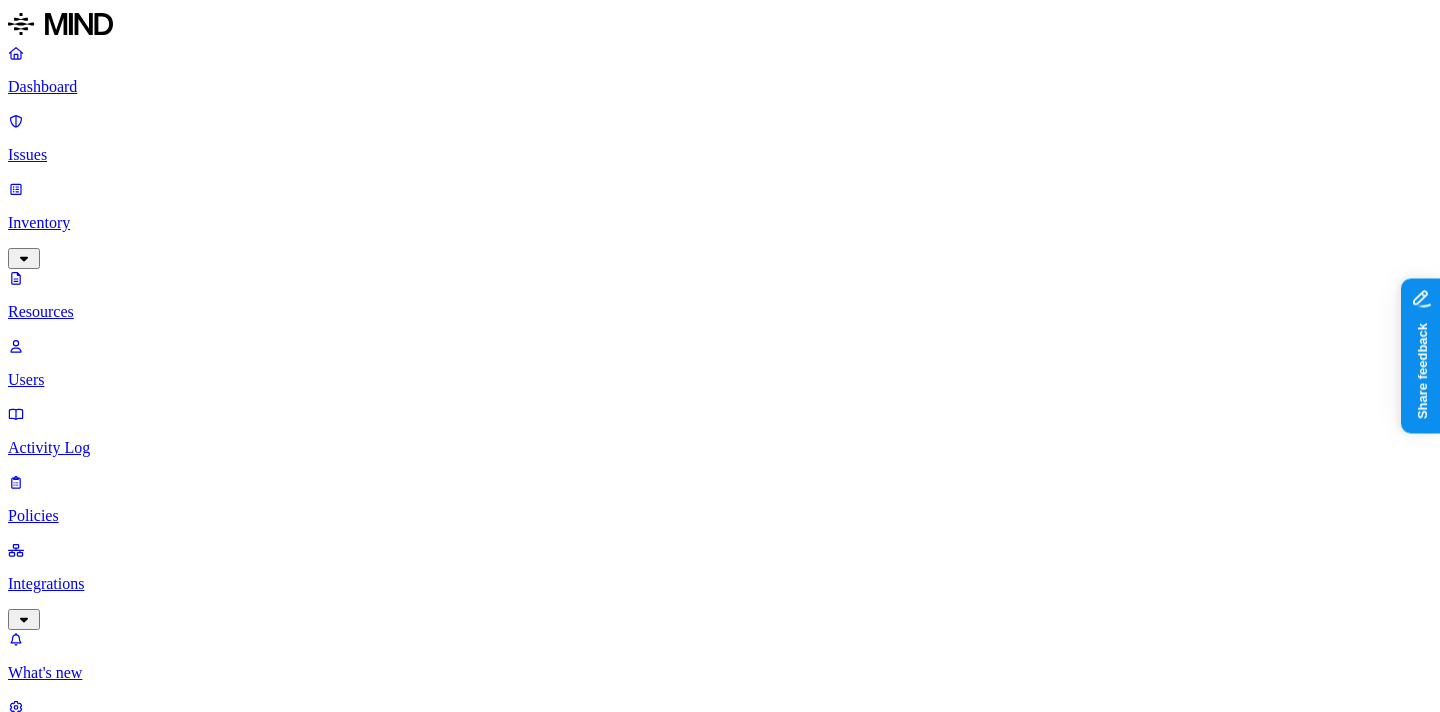 click 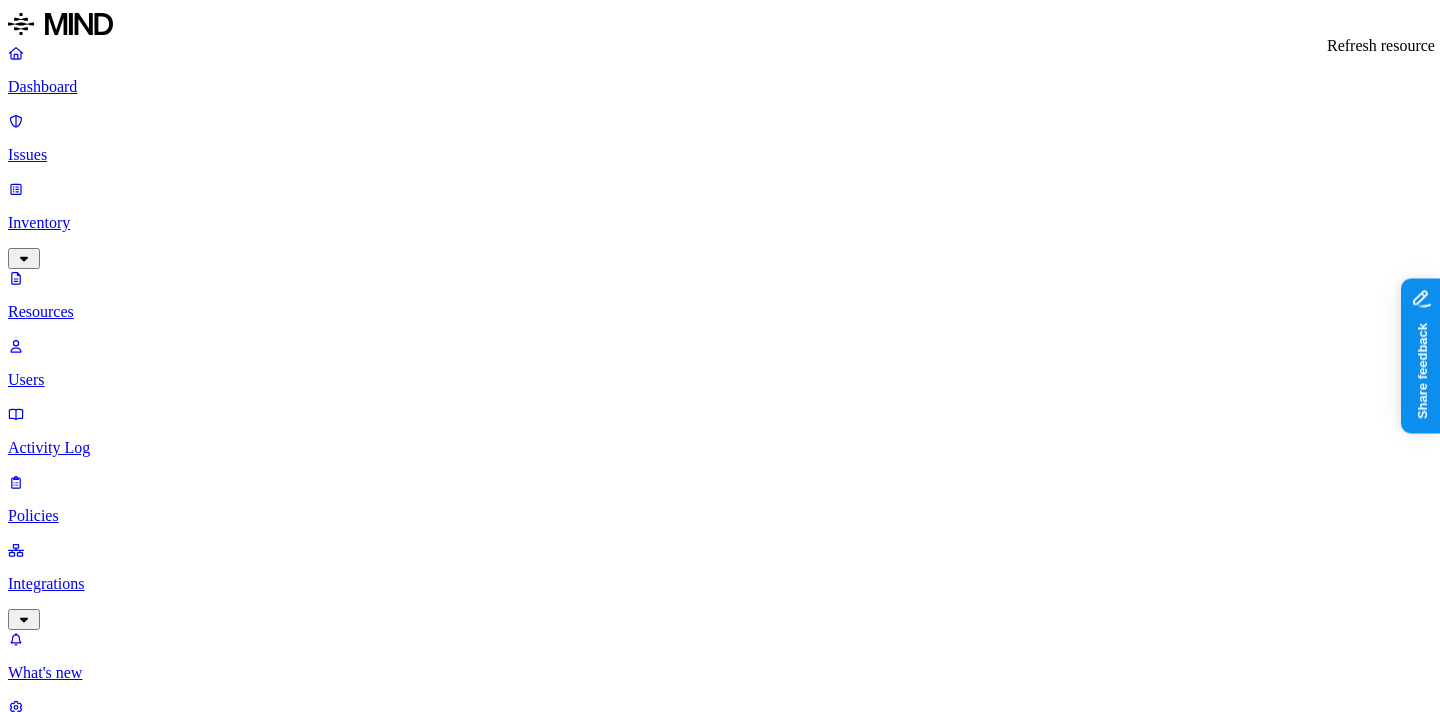 click 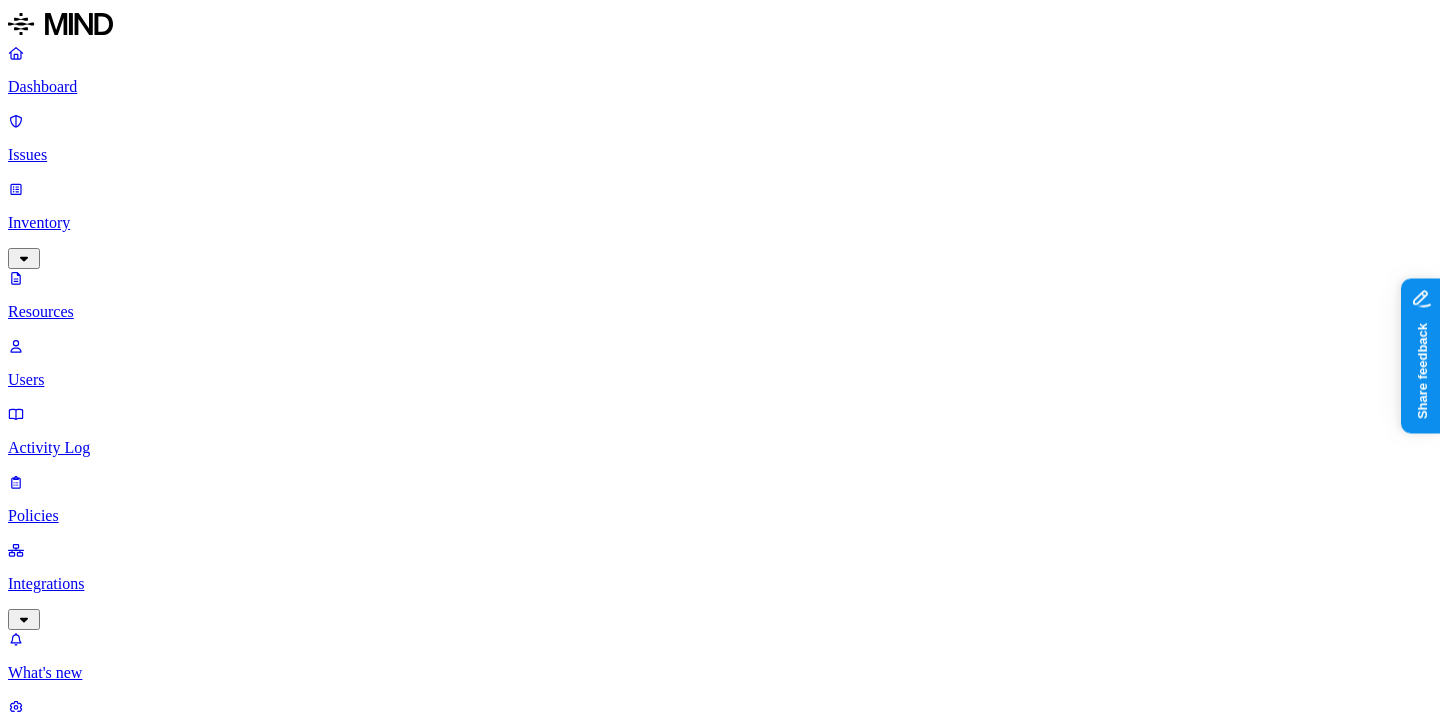 click 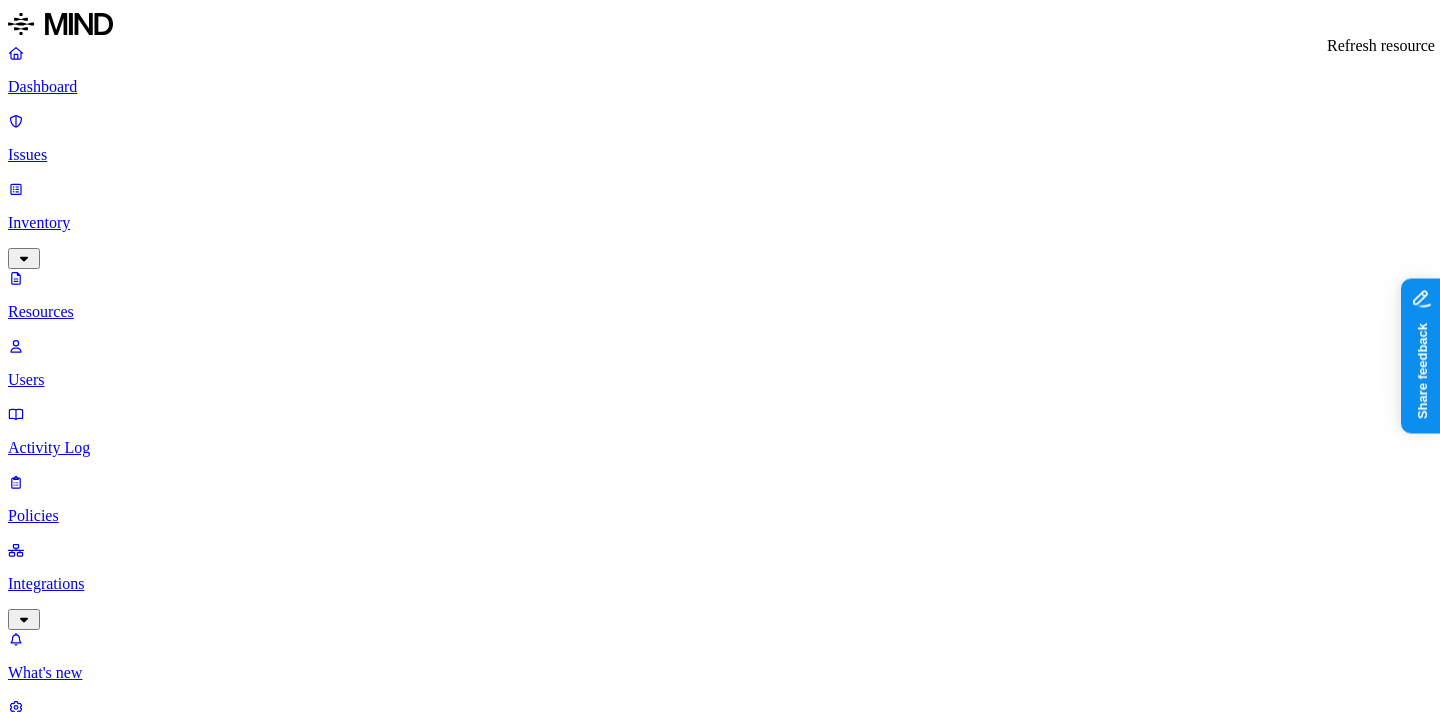 type 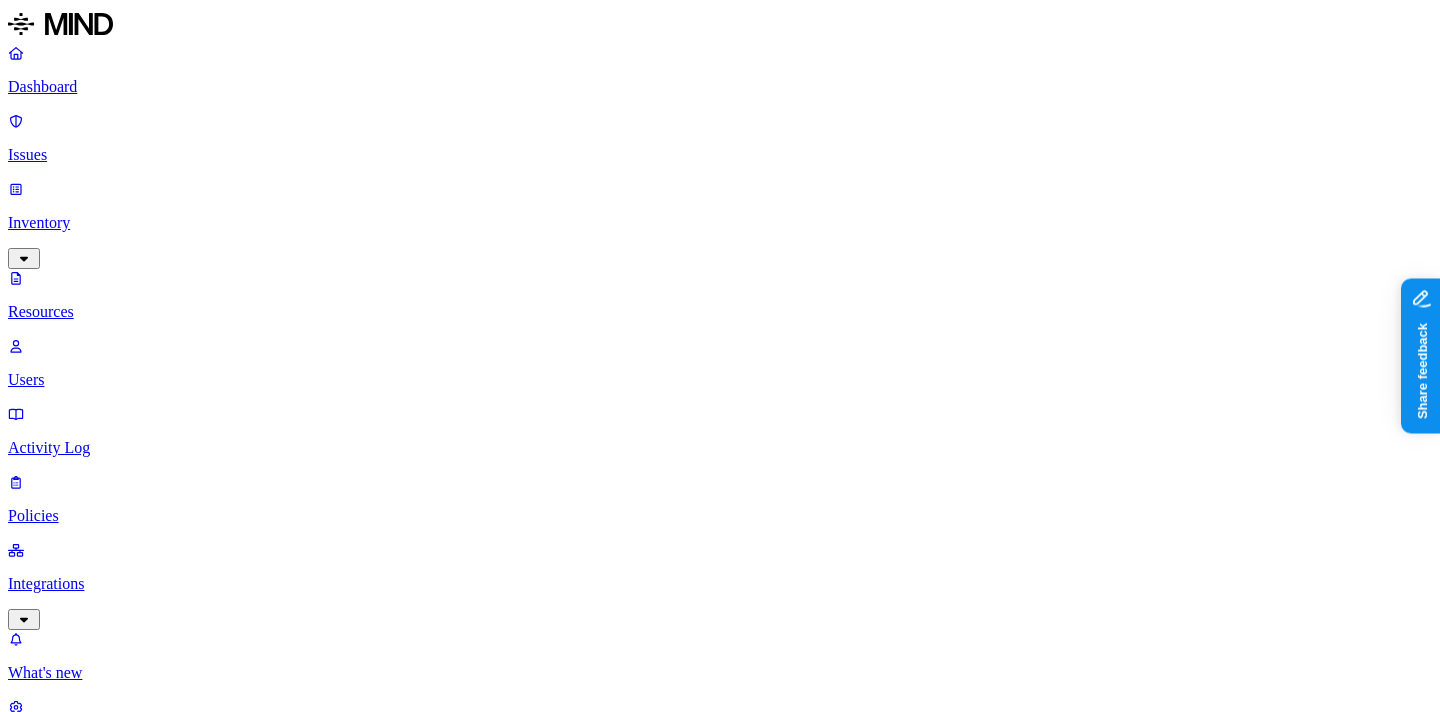 click at bounding box center [54, 7590] 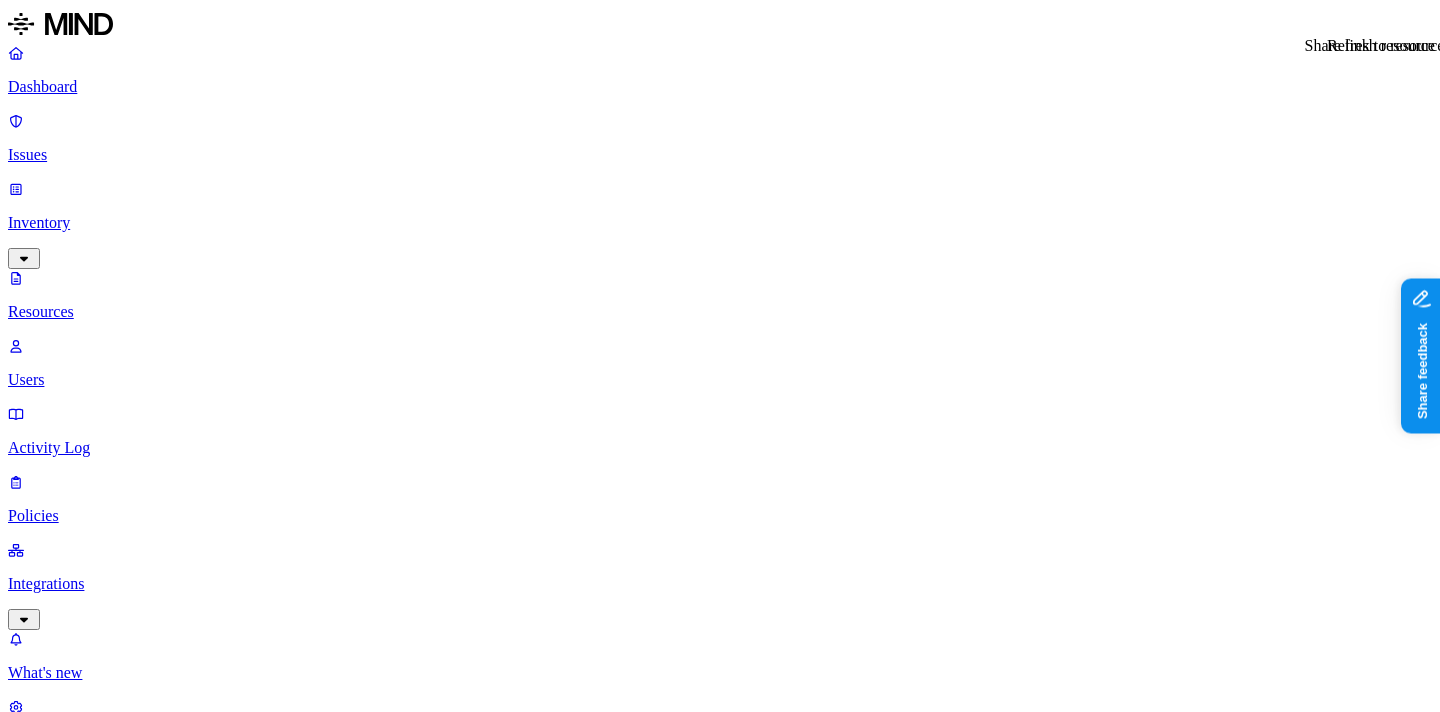 click 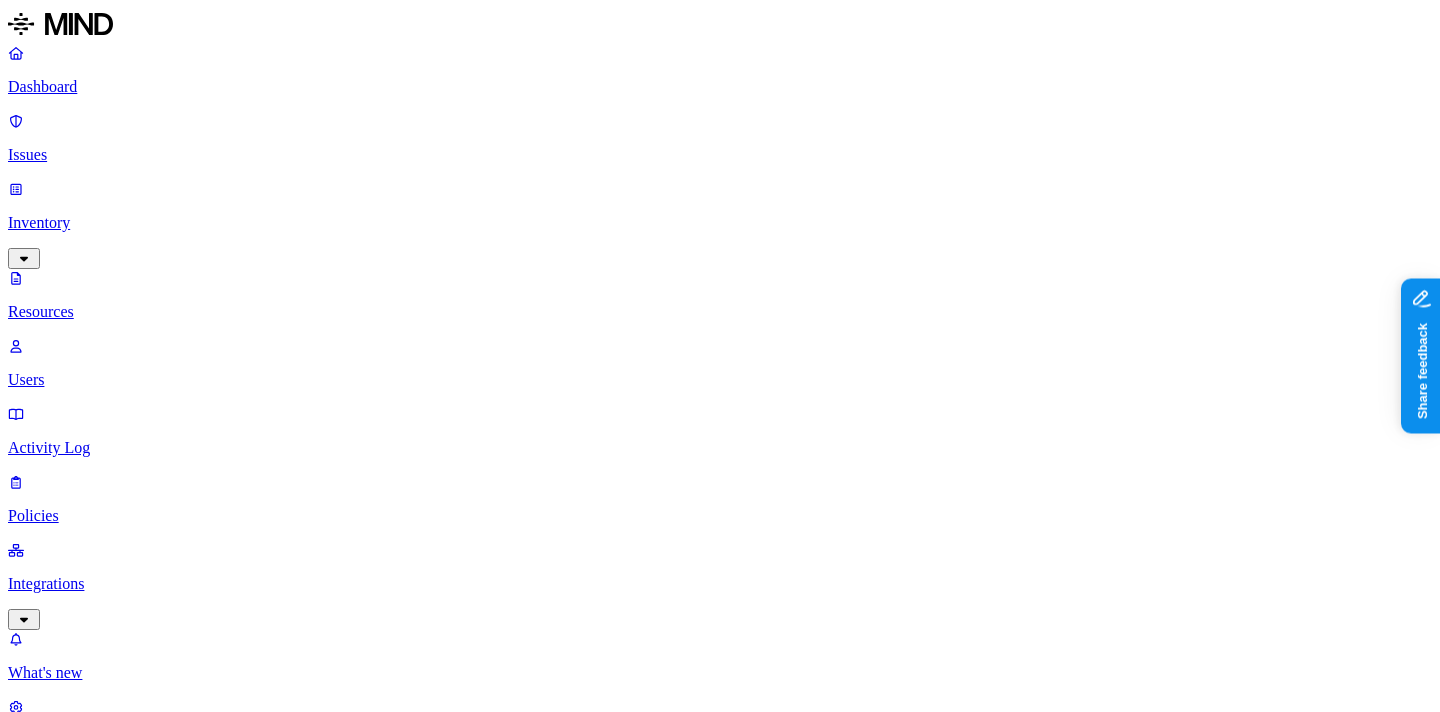 click 